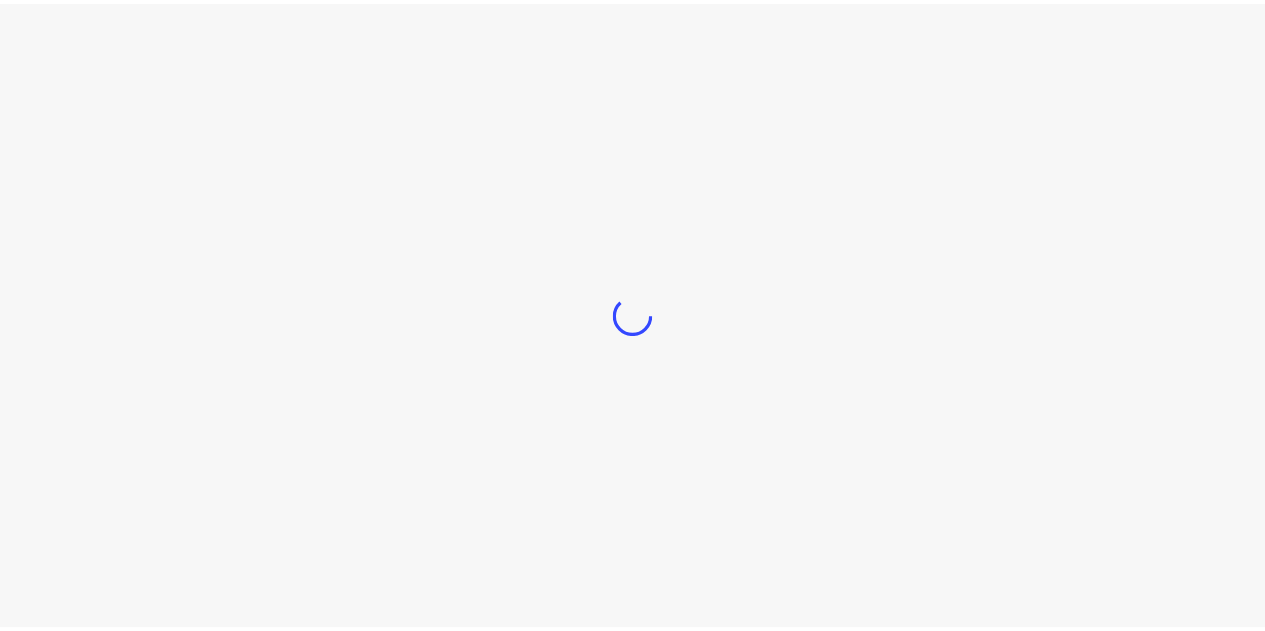 scroll, scrollTop: 0, scrollLeft: 0, axis: both 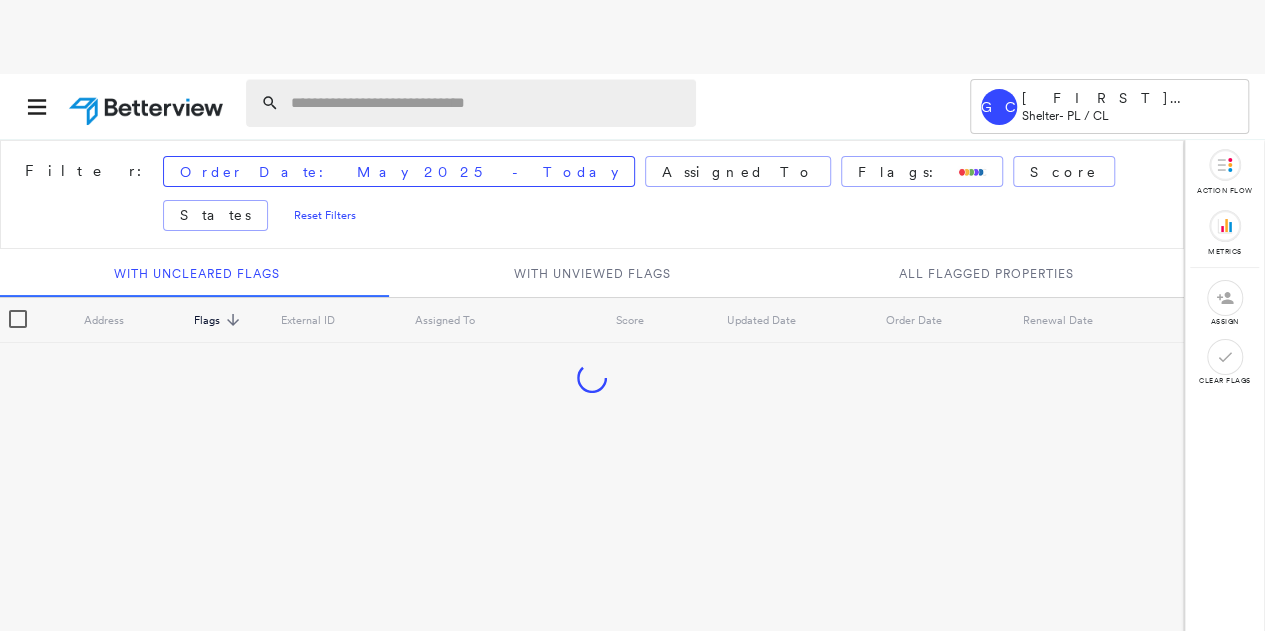 click at bounding box center (487, 103) 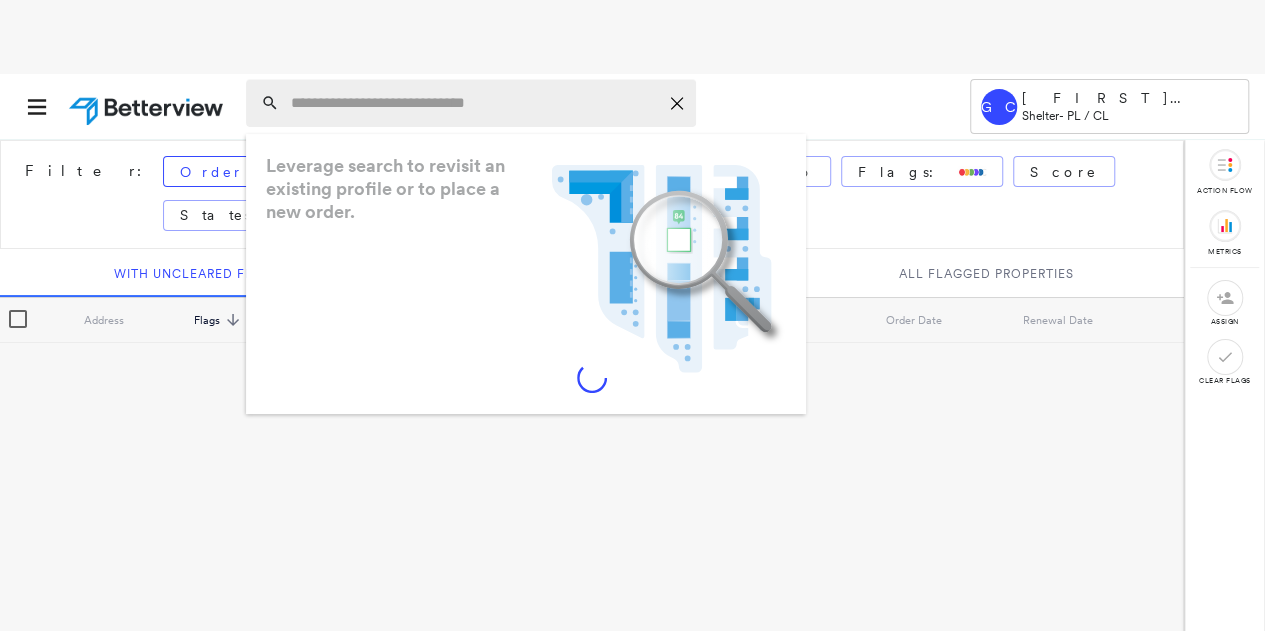 paste on "**********" 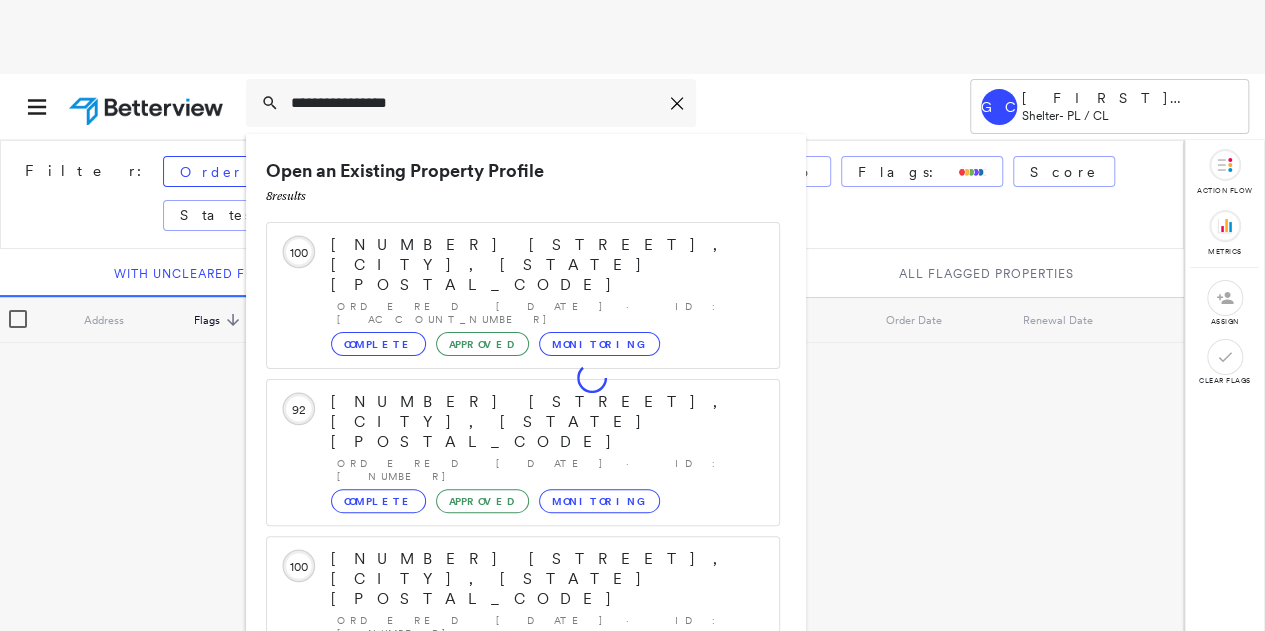 scroll, scrollTop: 100, scrollLeft: 0, axis: vertical 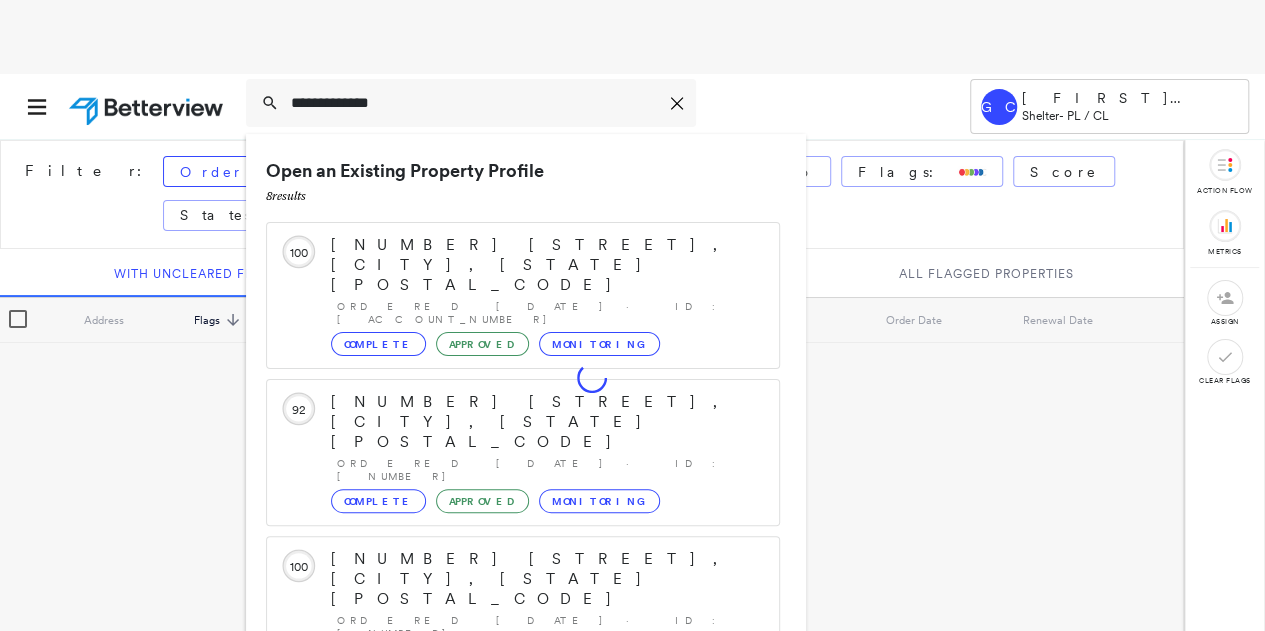 type on "**********" 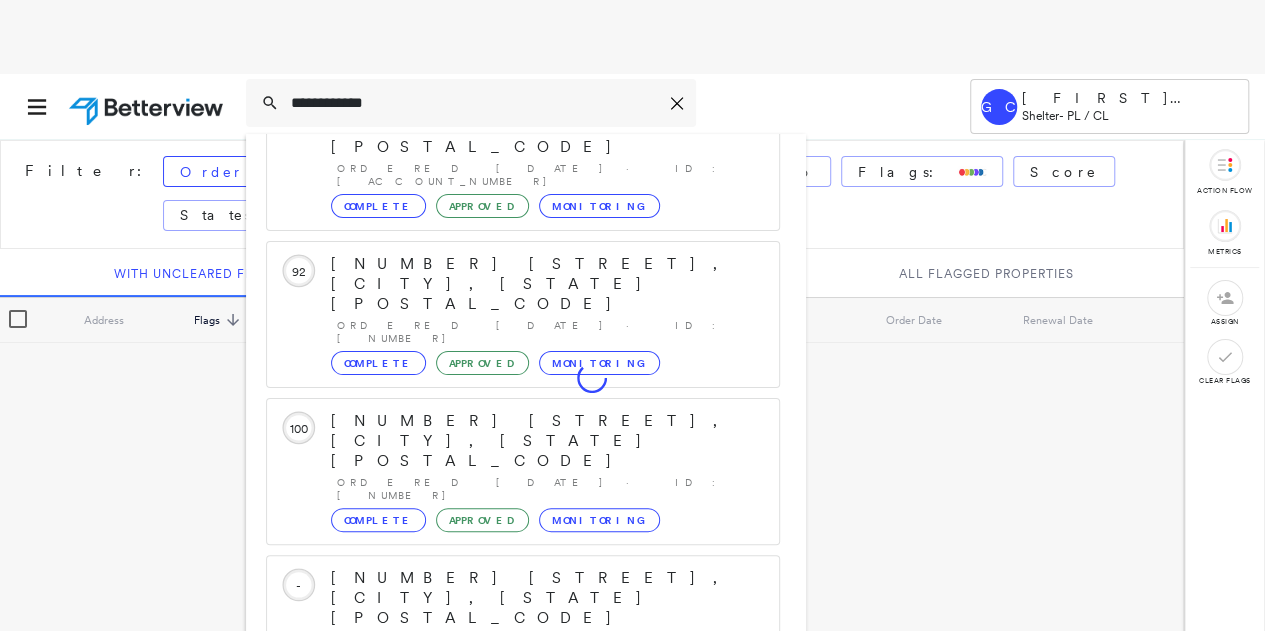 scroll, scrollTop: 340, scrollLeft: 0, axis: vertical 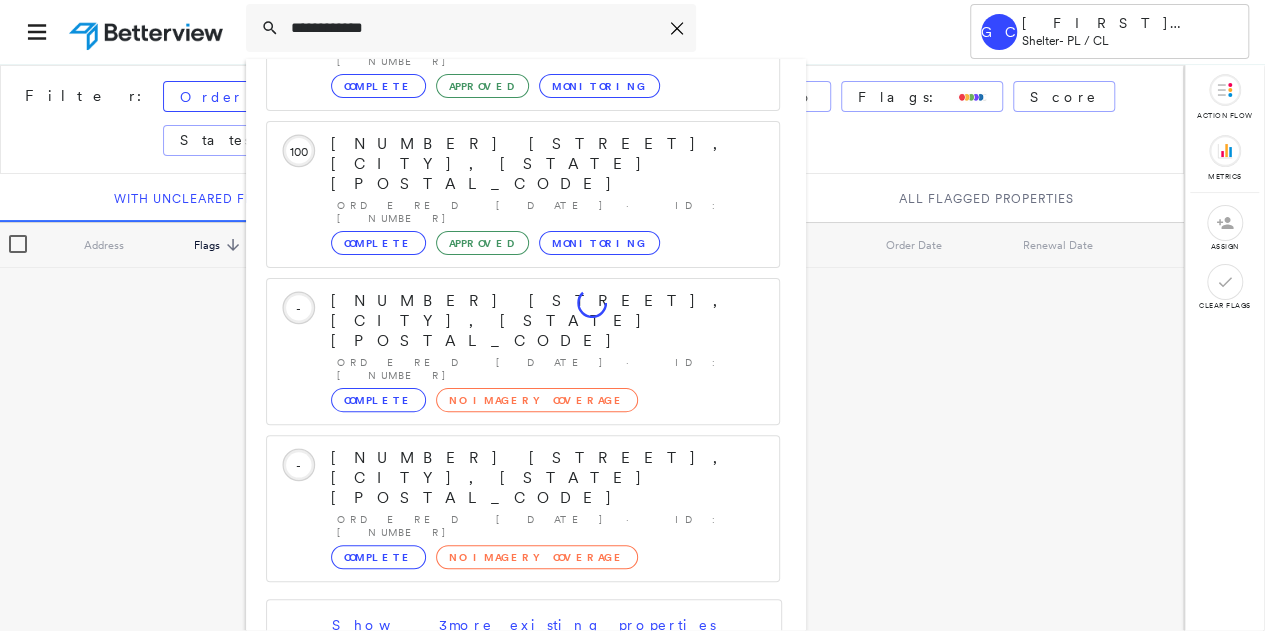 click on "[NUMBER] [STREET], [CITY], [STATE] [POSTAL_CODE]" at bounding box center [501, 770] 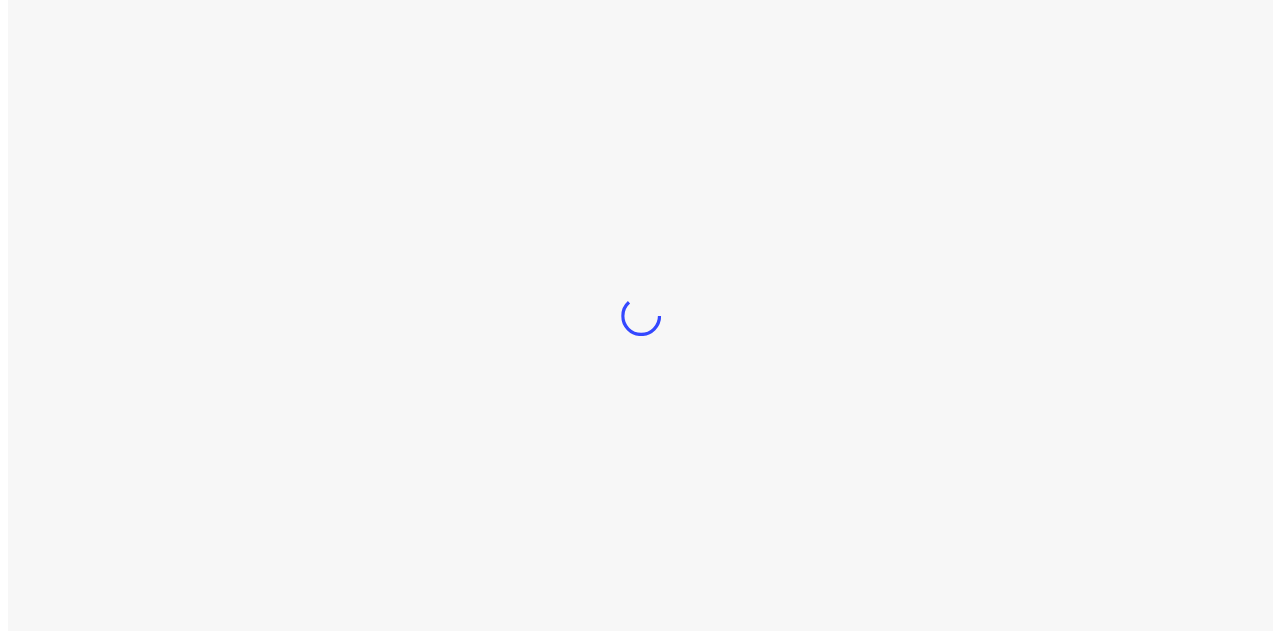 scroll, scrollTop: 0, scrollLeft: 0, axis: both 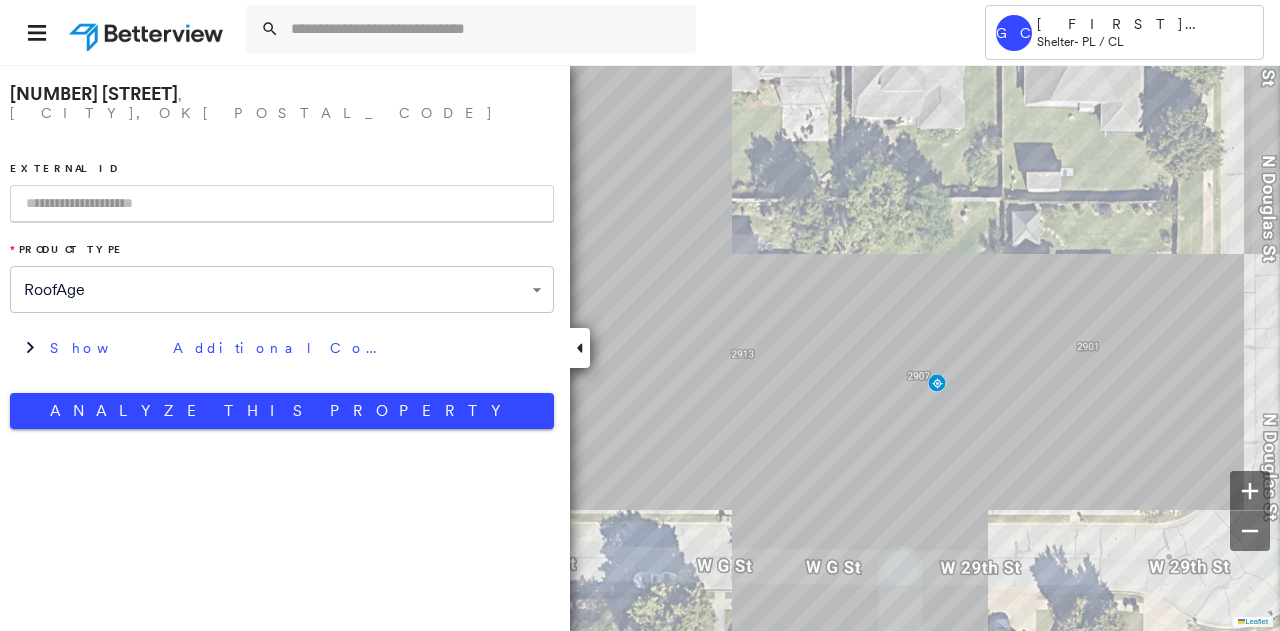 click at bounding box center [282, 204] 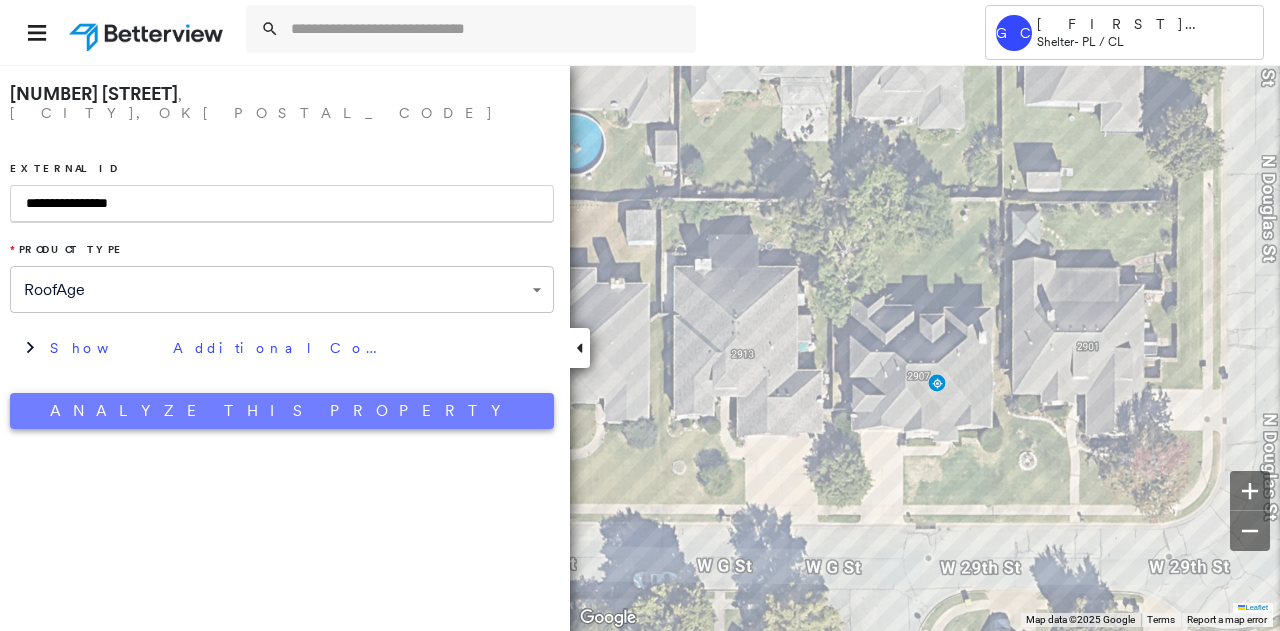 type on "**********" 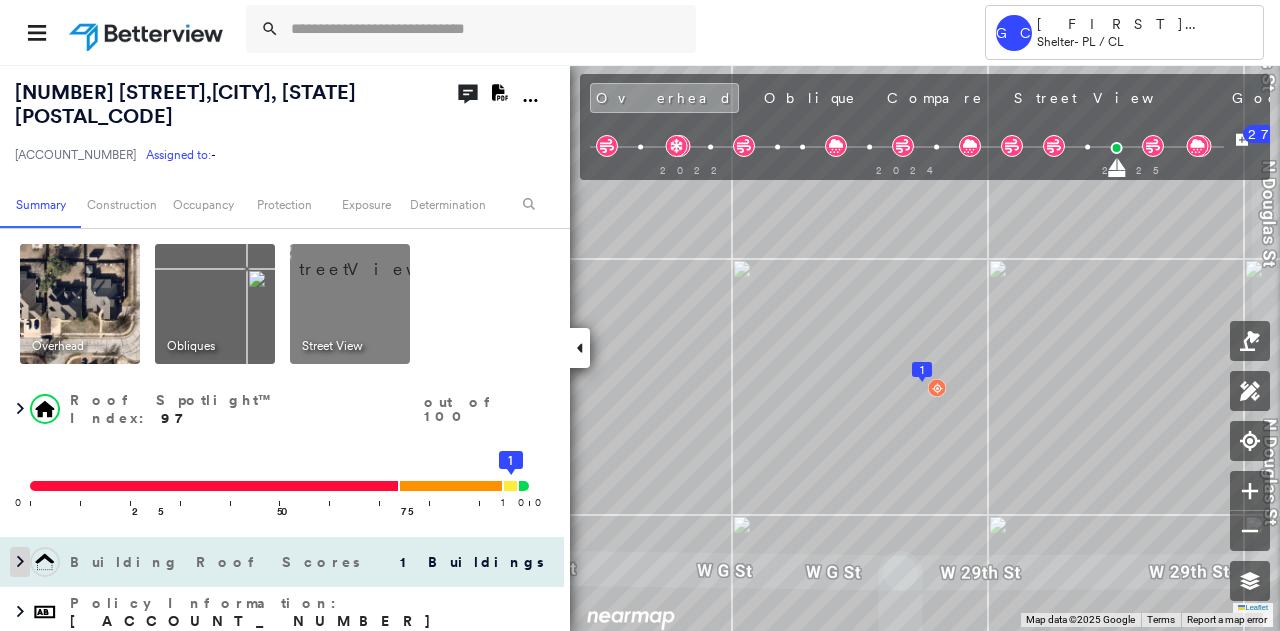 click at bounding box center (20, 562) 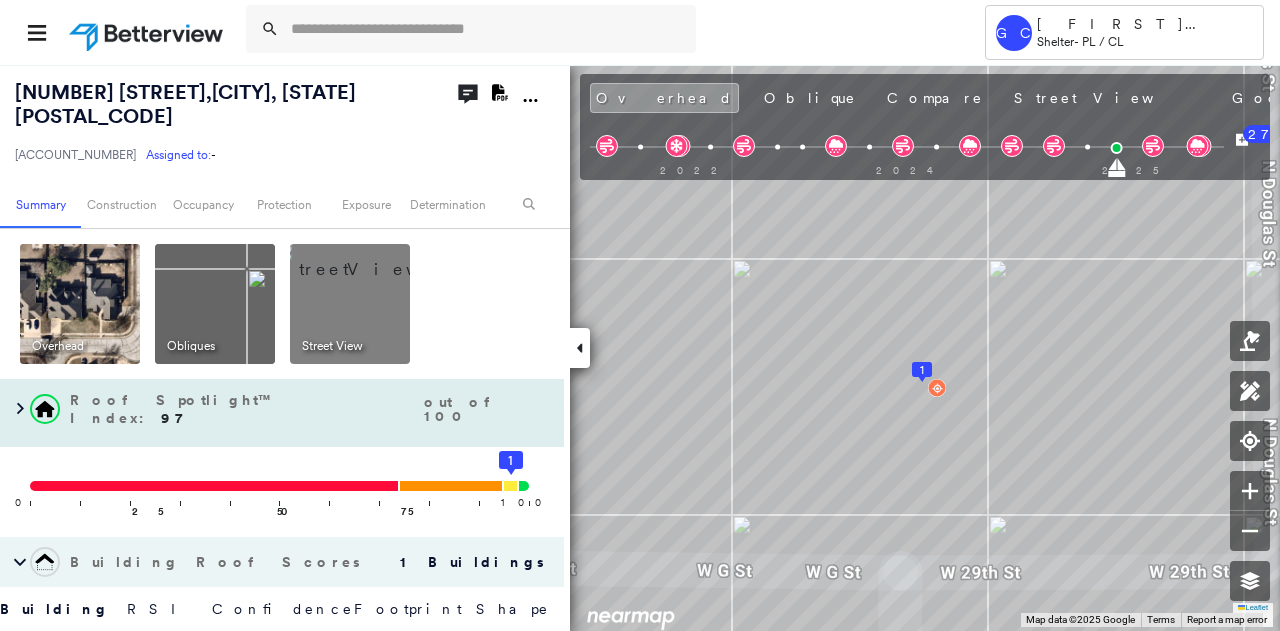 scroll, scrollTop: 300, scrollLeft: 0, axis: vertical 